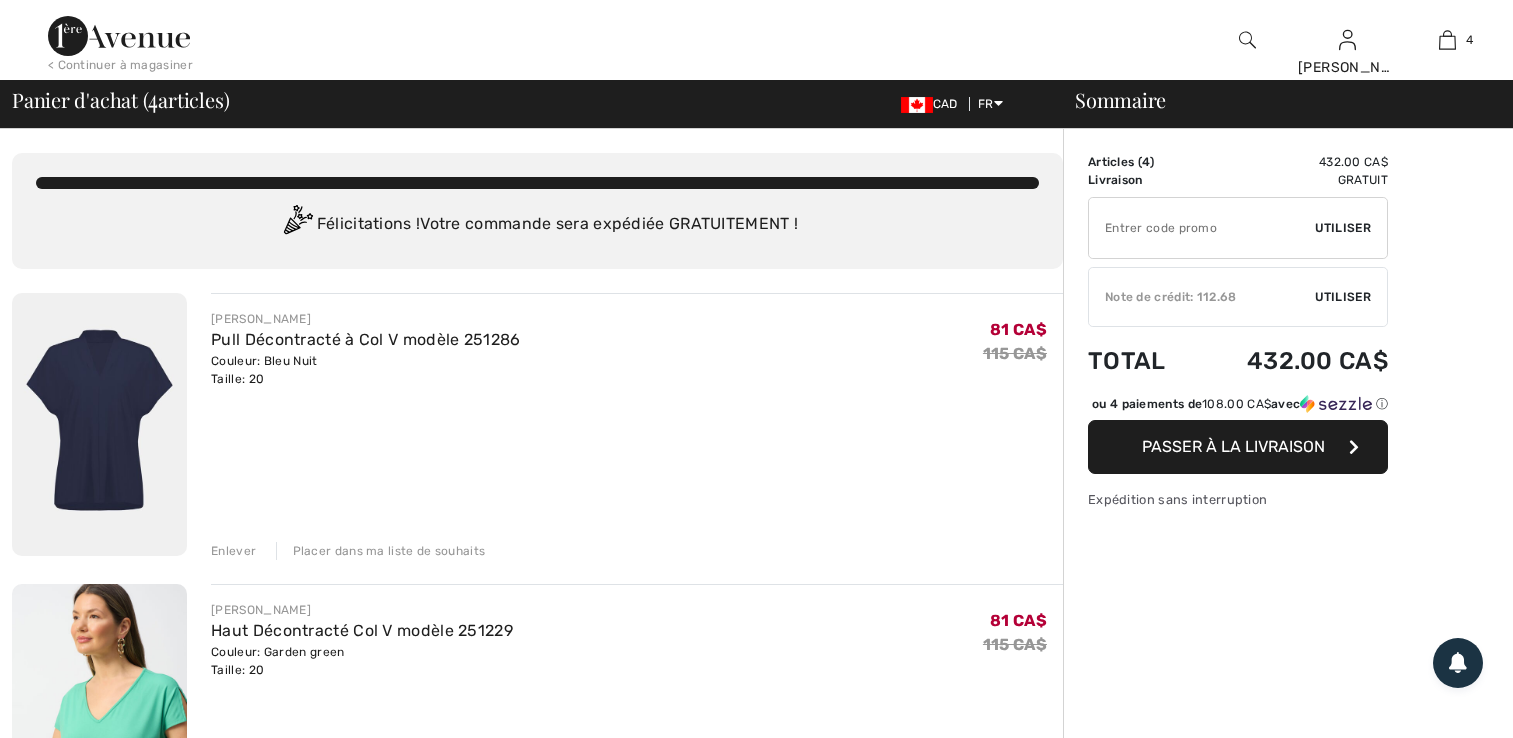 scroll, scrollTop: 0, scrollLeft: 0, axis: both 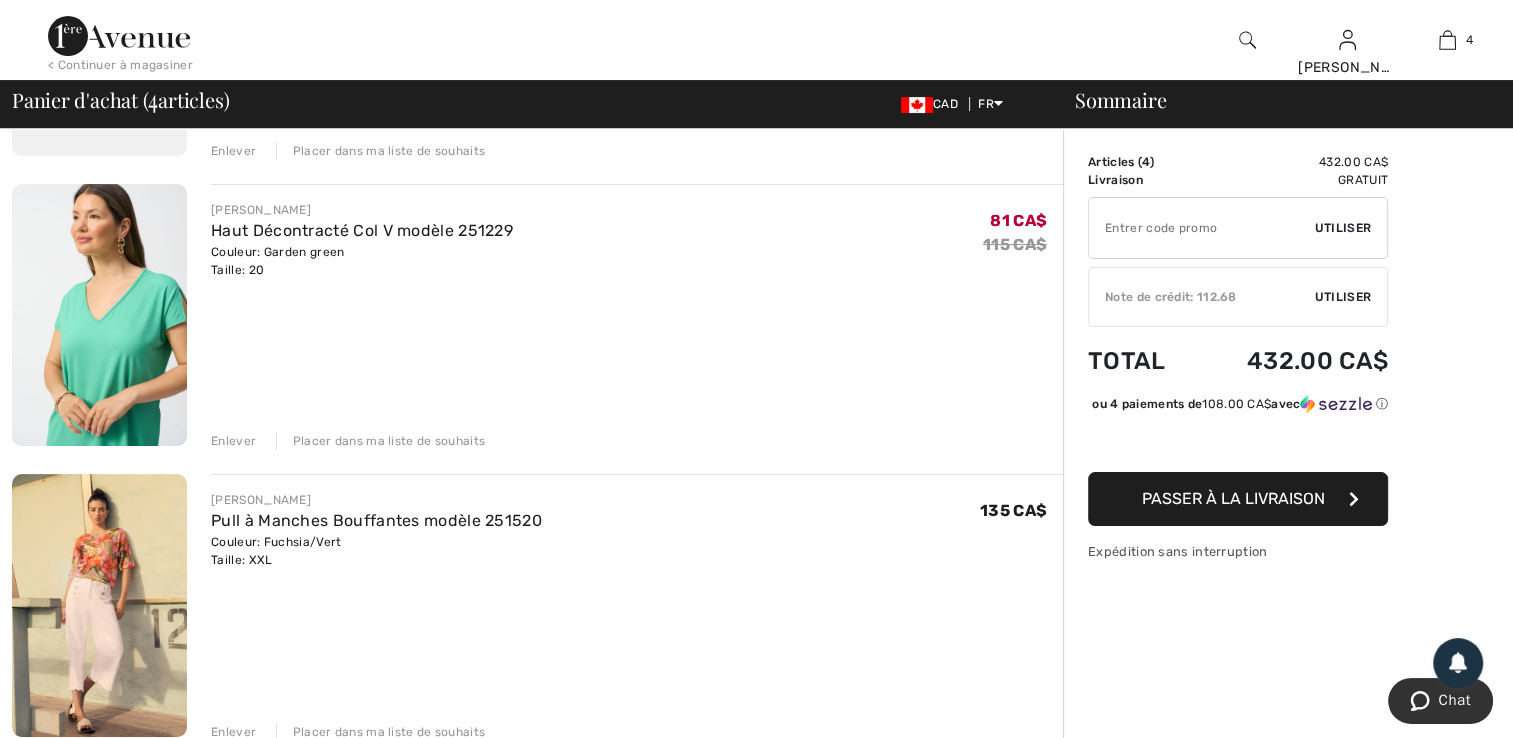 click on "Enlever" at bounding box center [233, 441] 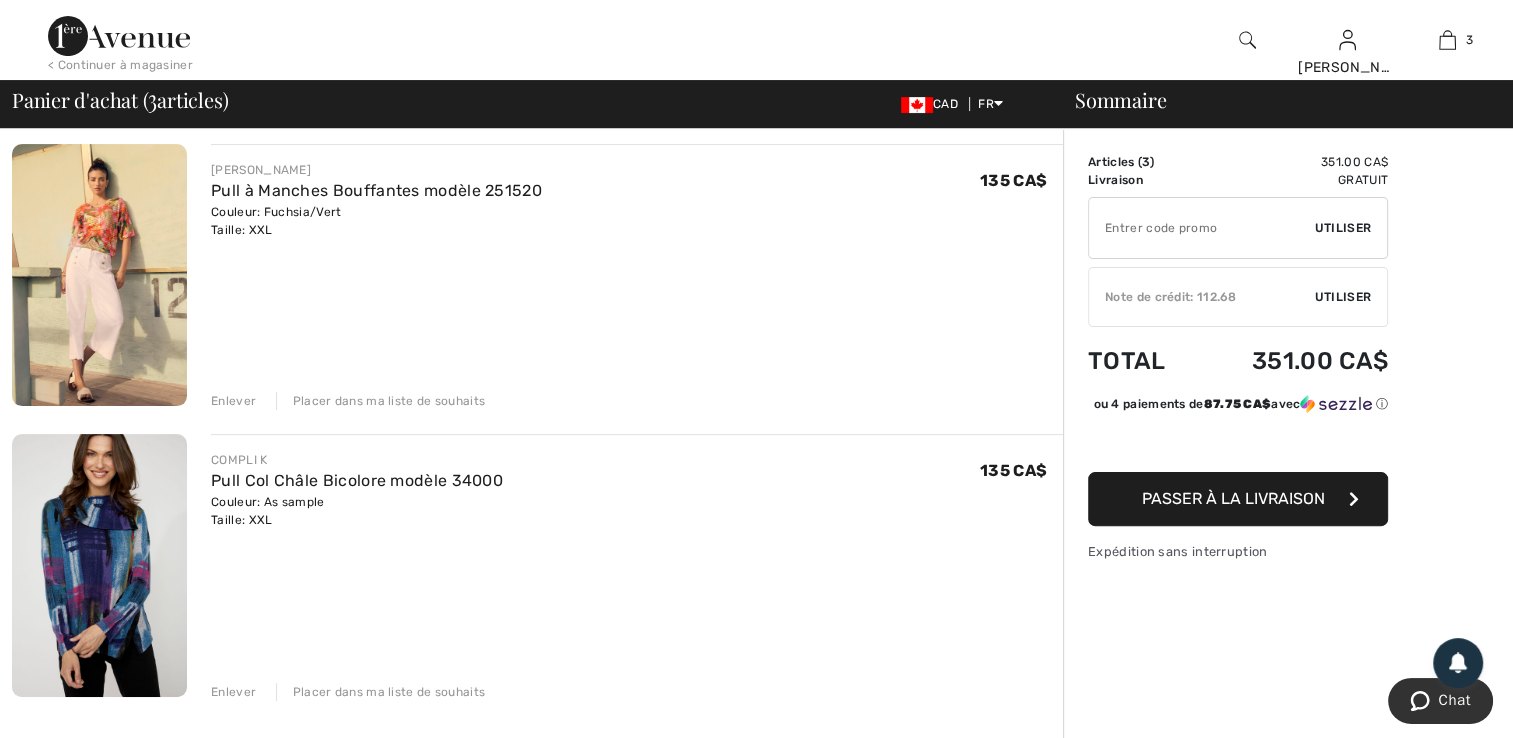 scroll, scrollTop: 627, scrollLeft: 0, axis: vertical 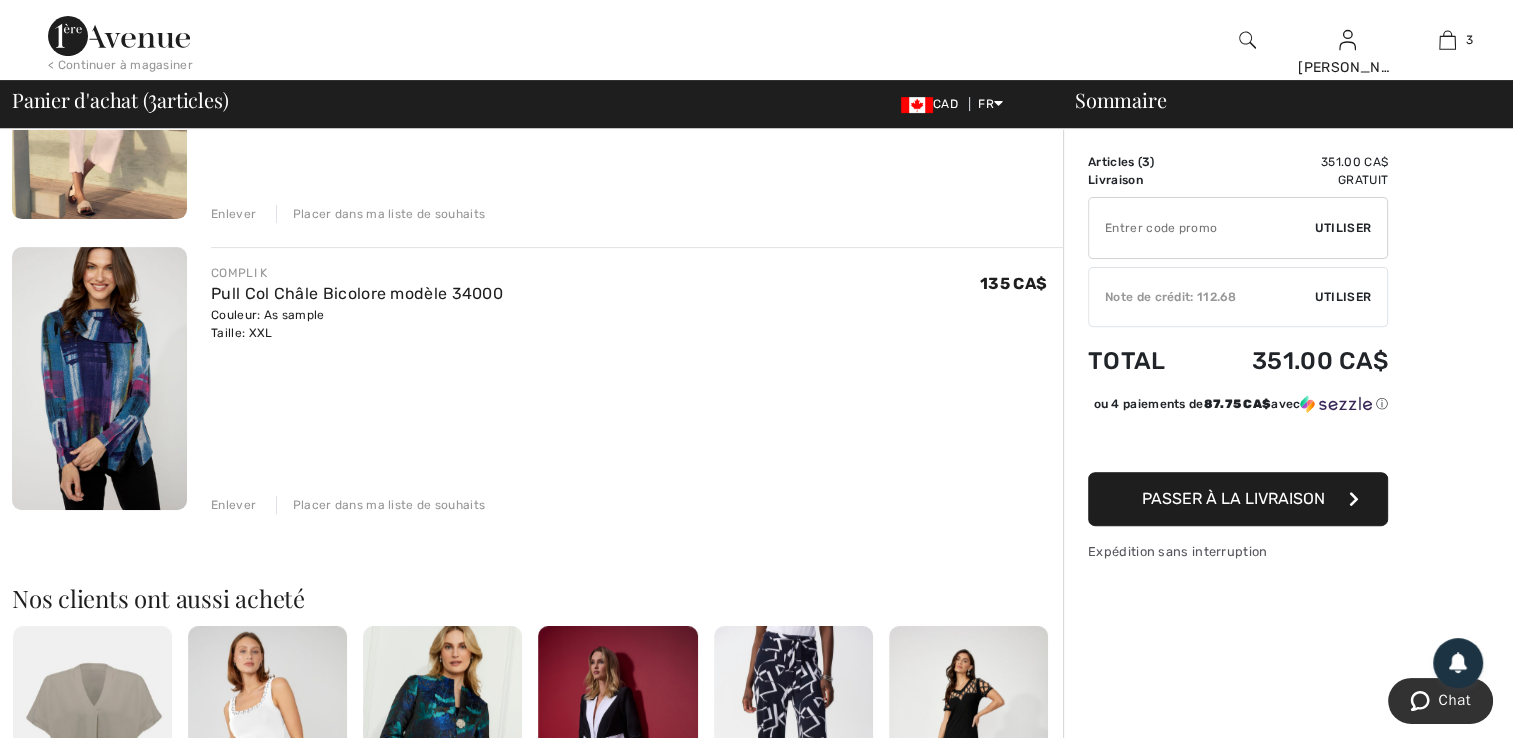 click on "Enlever" at bounding box center (233, 505) 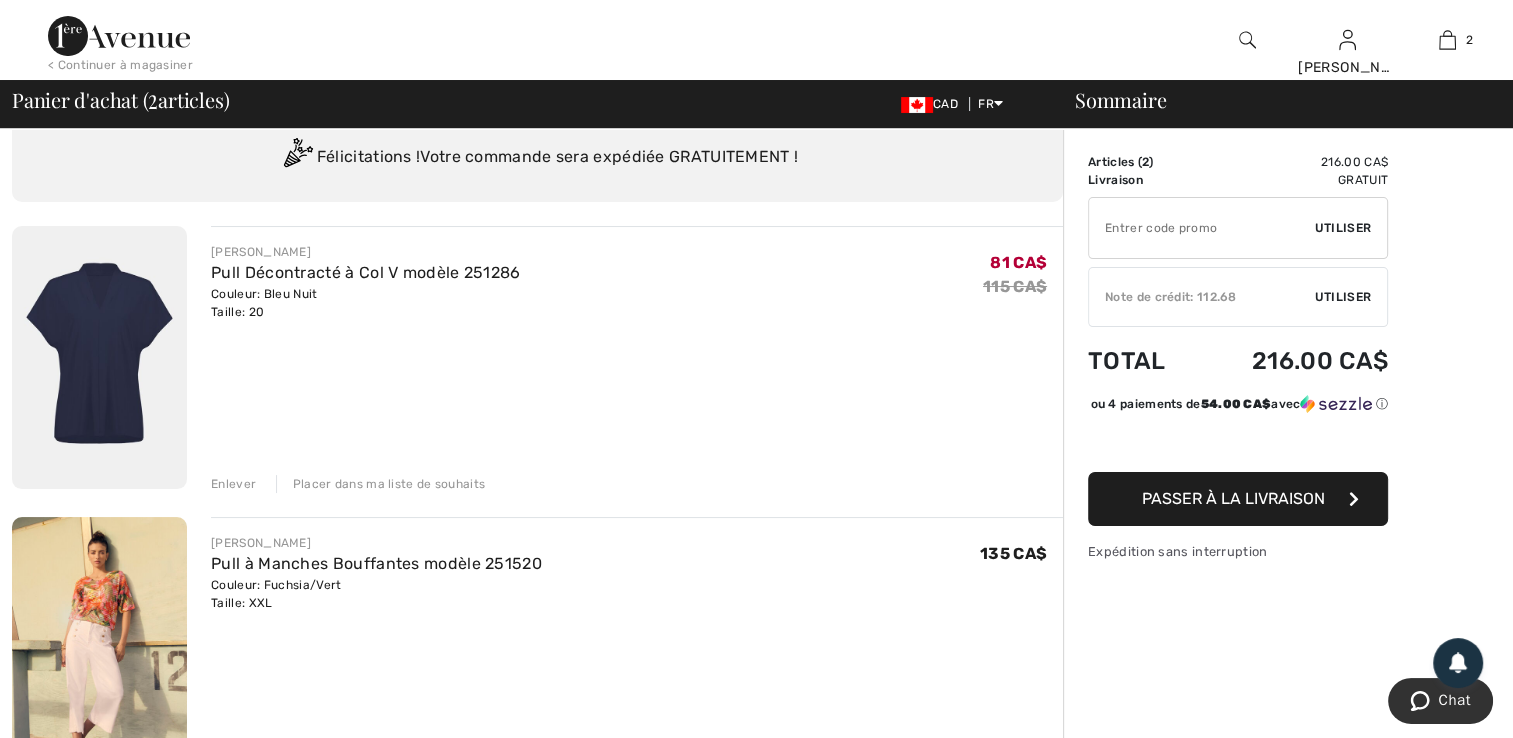 scroll, scrollTop: 0, scrollLeft: 0, axis: both 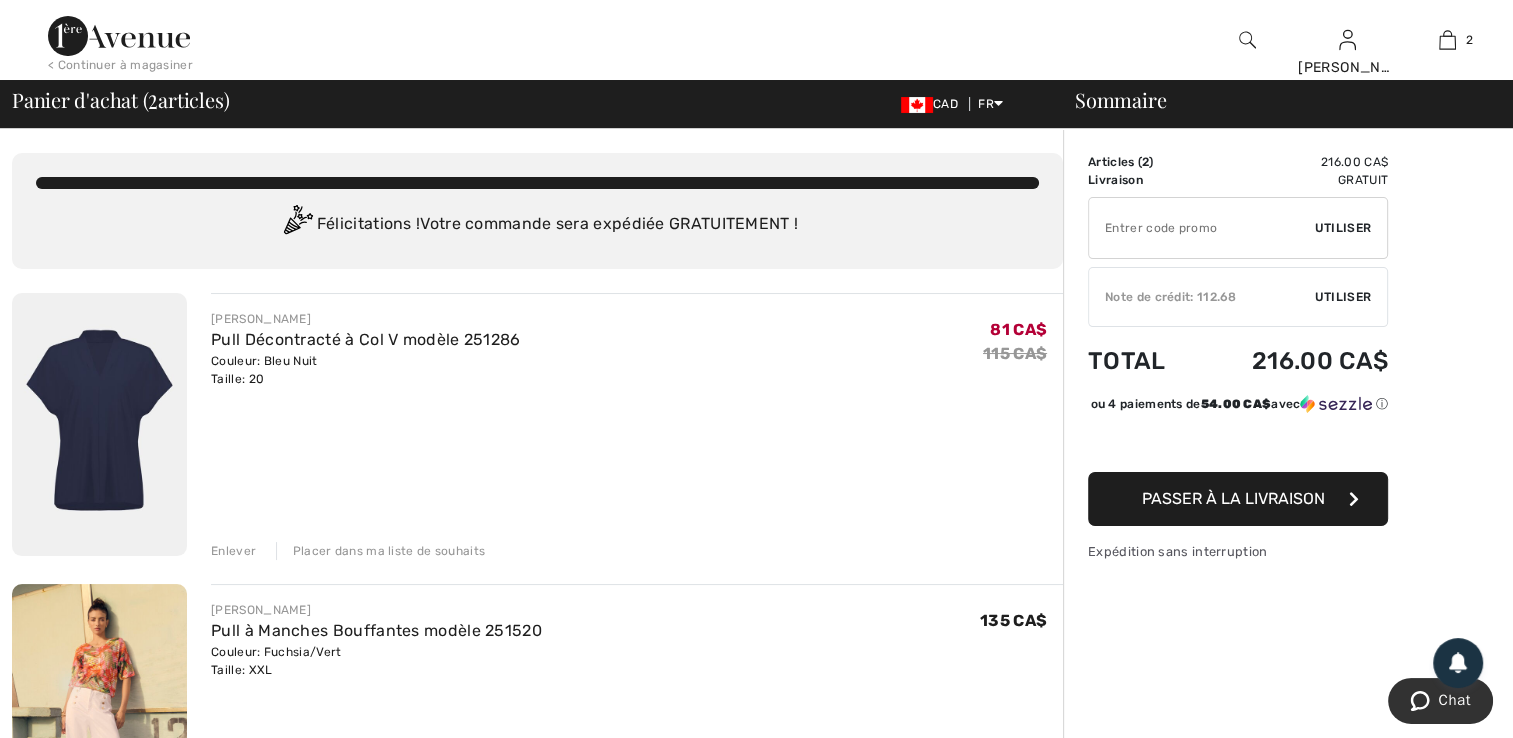 click on "Enlever" at bounding box center (233, 551) 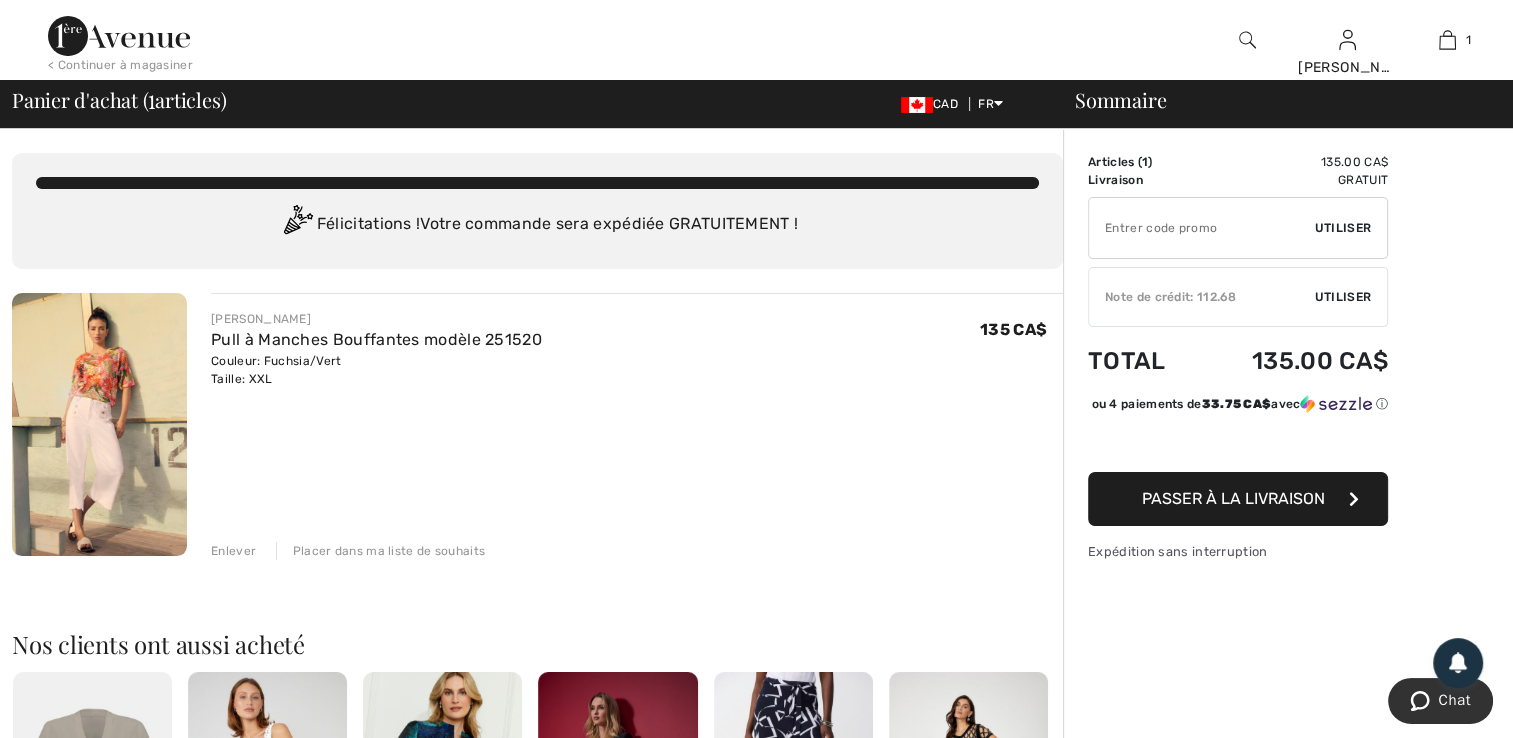 click at bounding box center [99, 424] 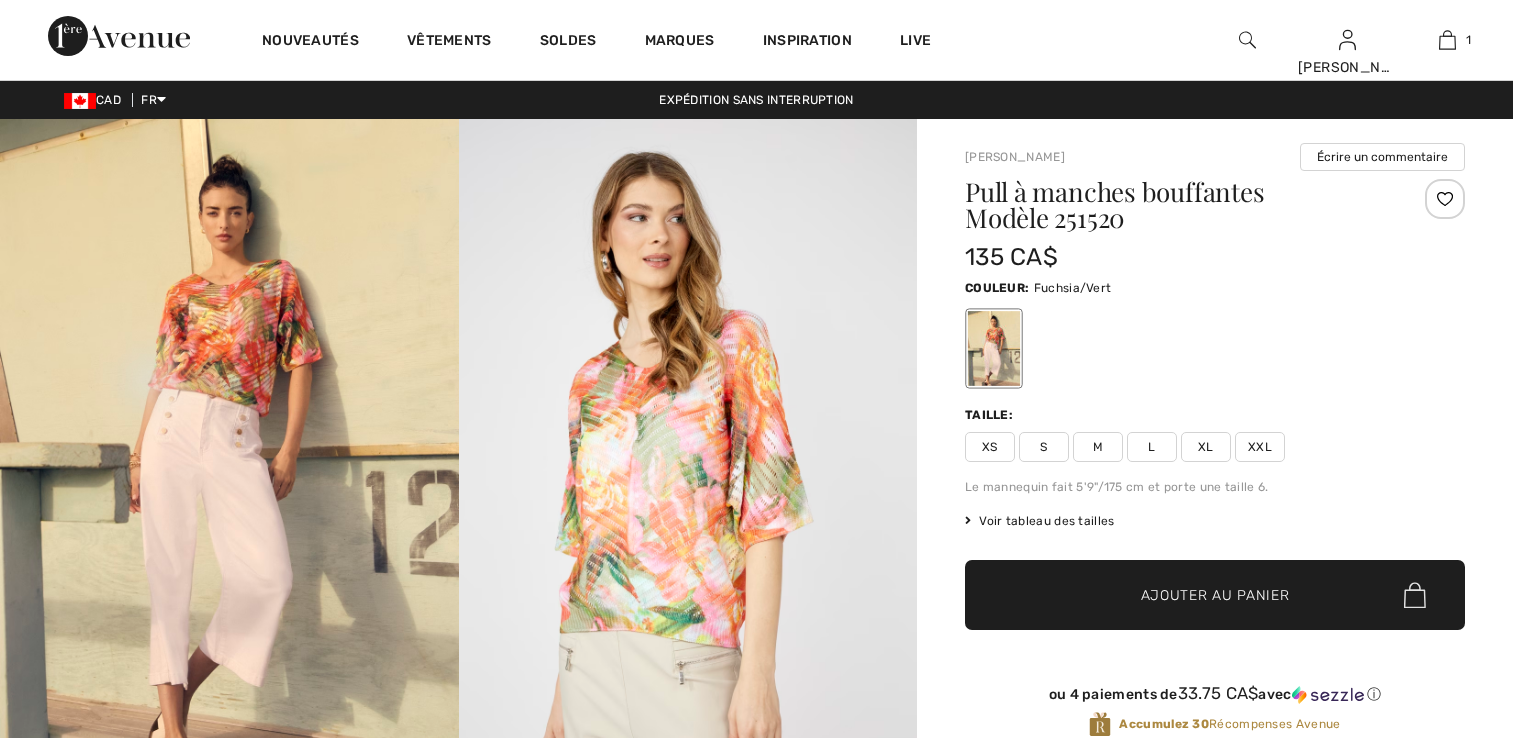 scroll, scrollTop: 0, scrollLeft: 0, axis: both 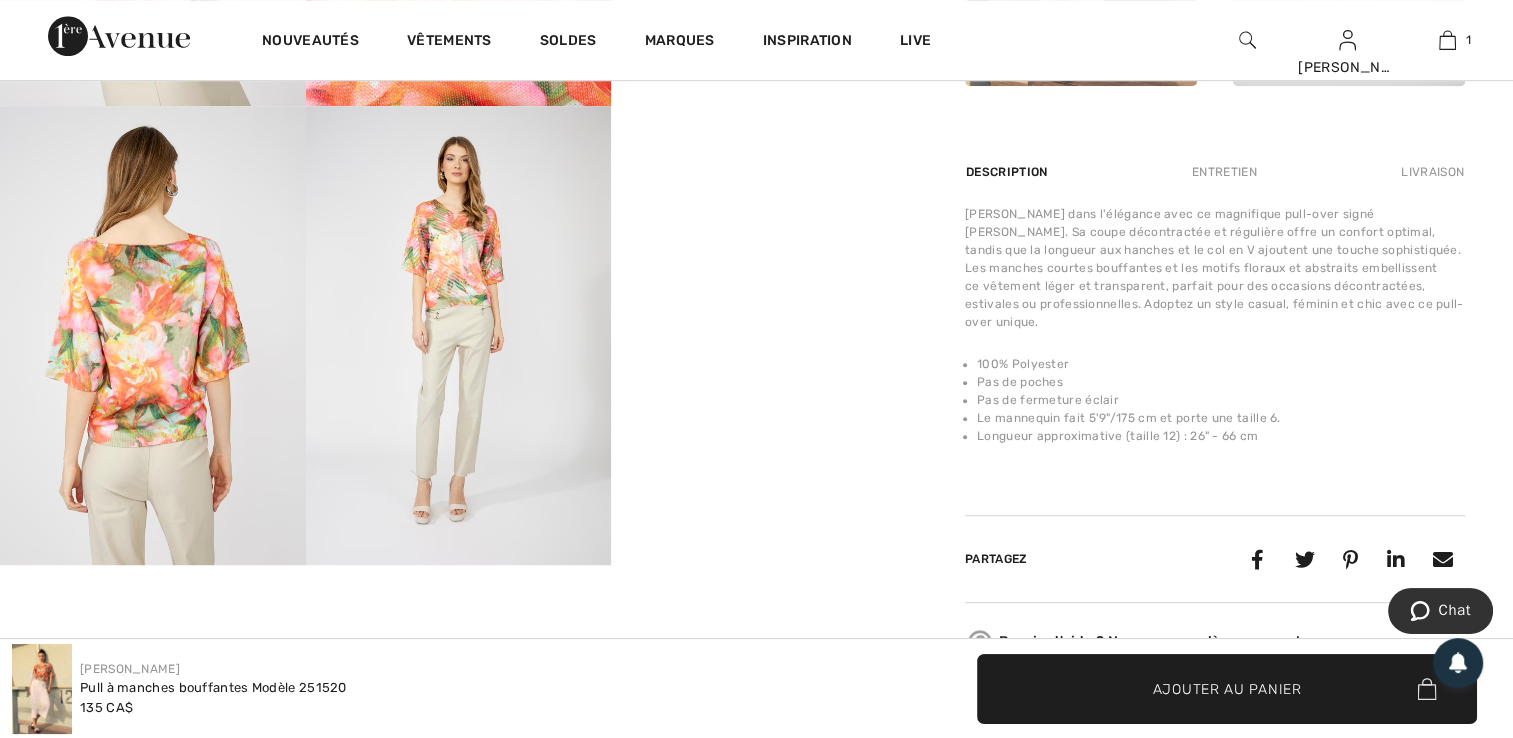 click at bounding box center [153, 335] 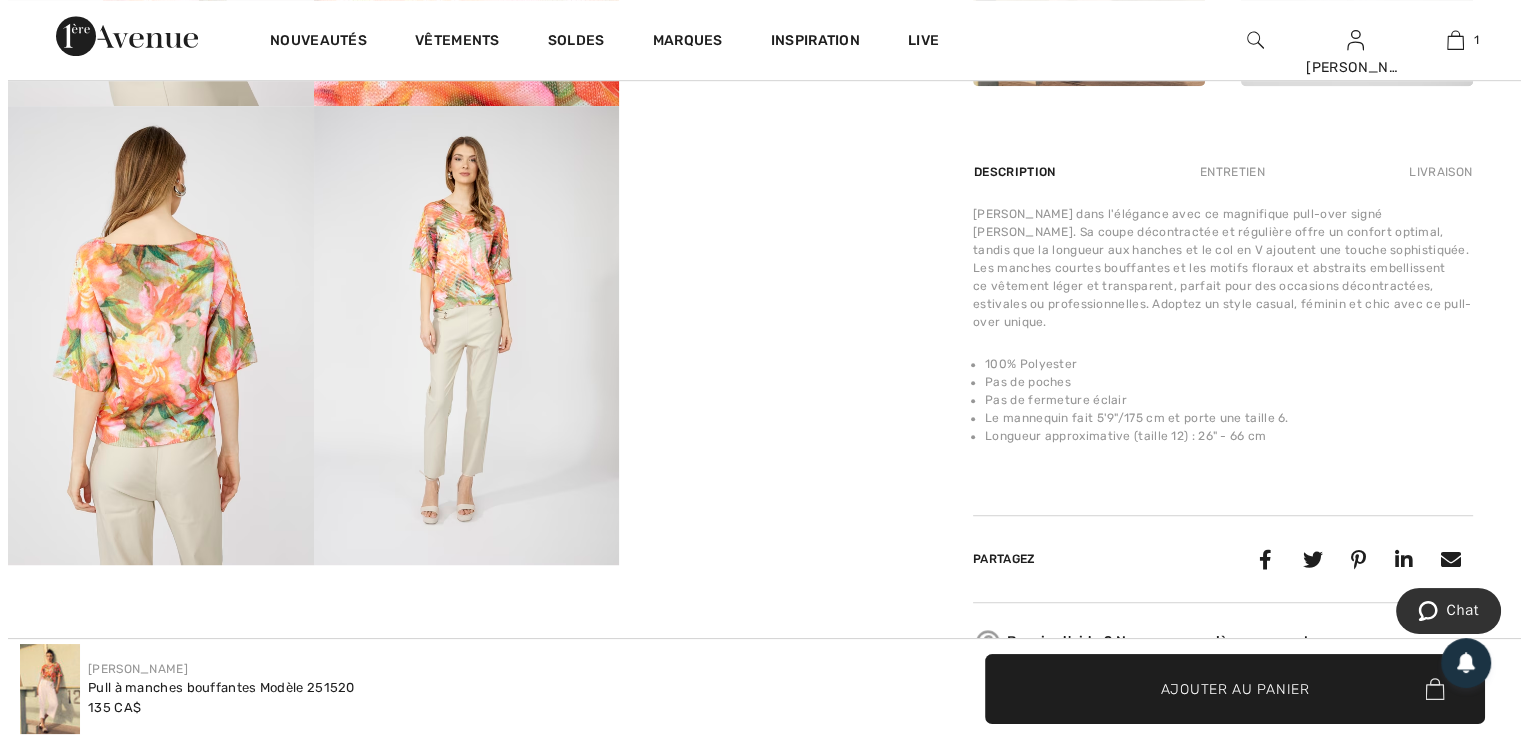 scroll, scrollTop: 1170, scrollLeft: 0, axis: vertical 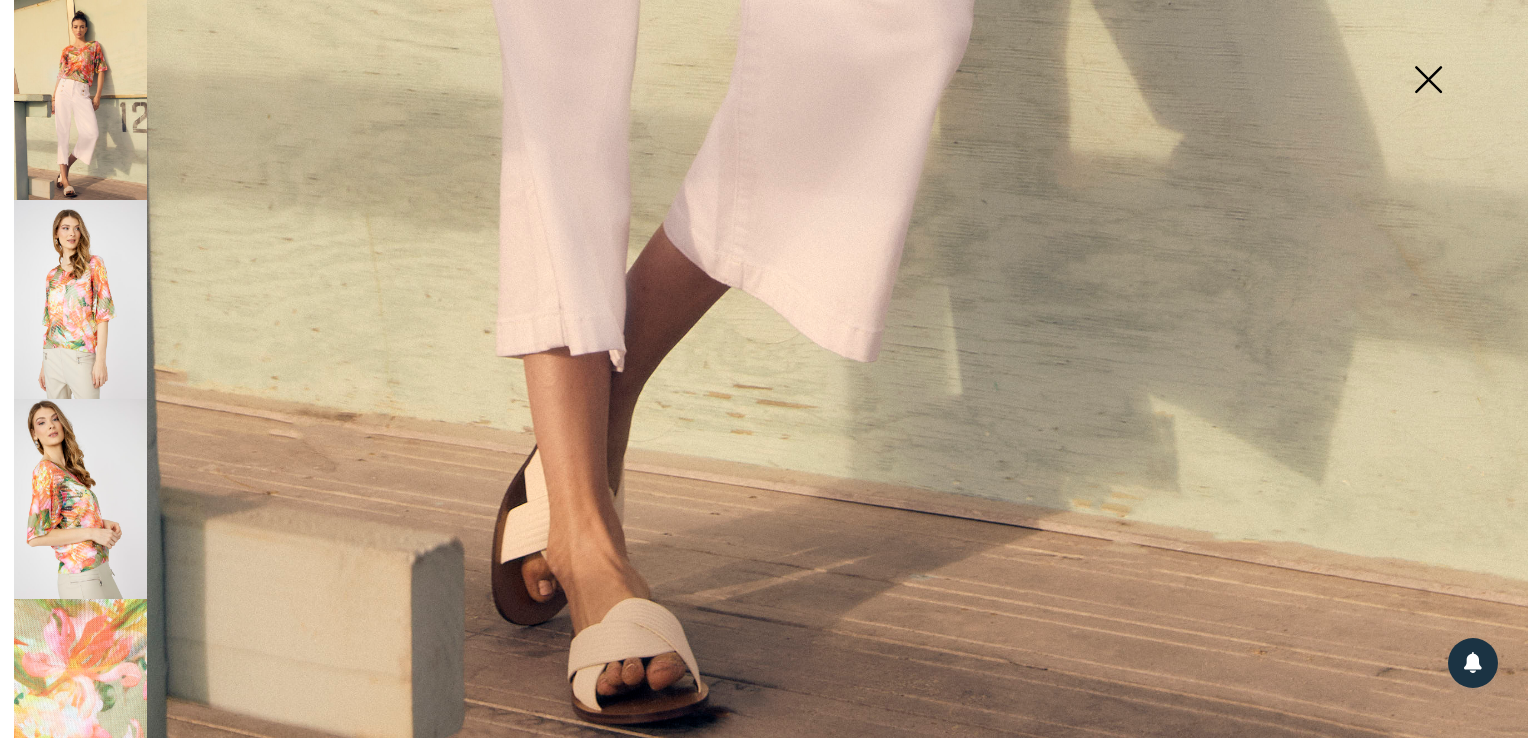 click at bounding box center [1428, 81] 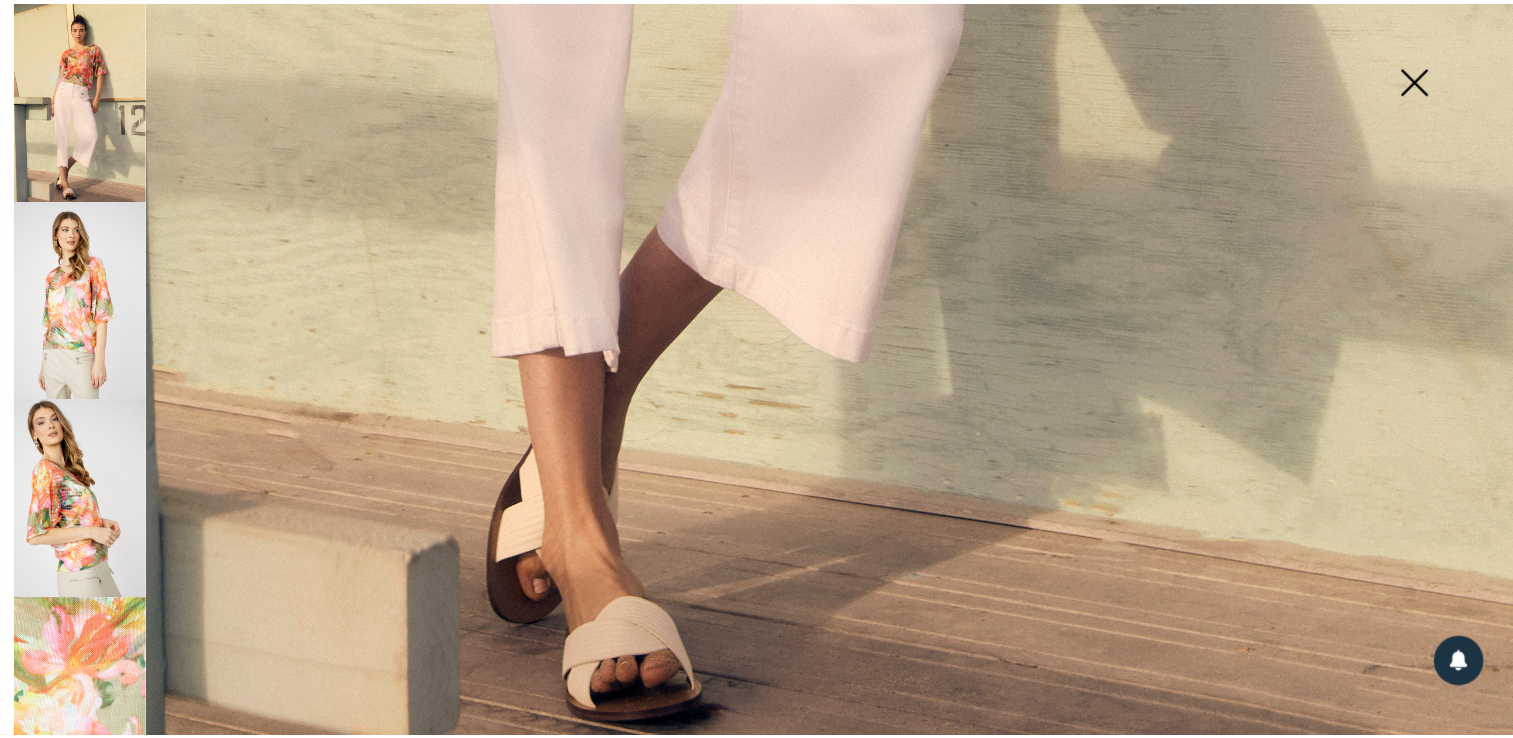 scroll, scrollTop: 1159, scrollLeft: 0, axis: vertical 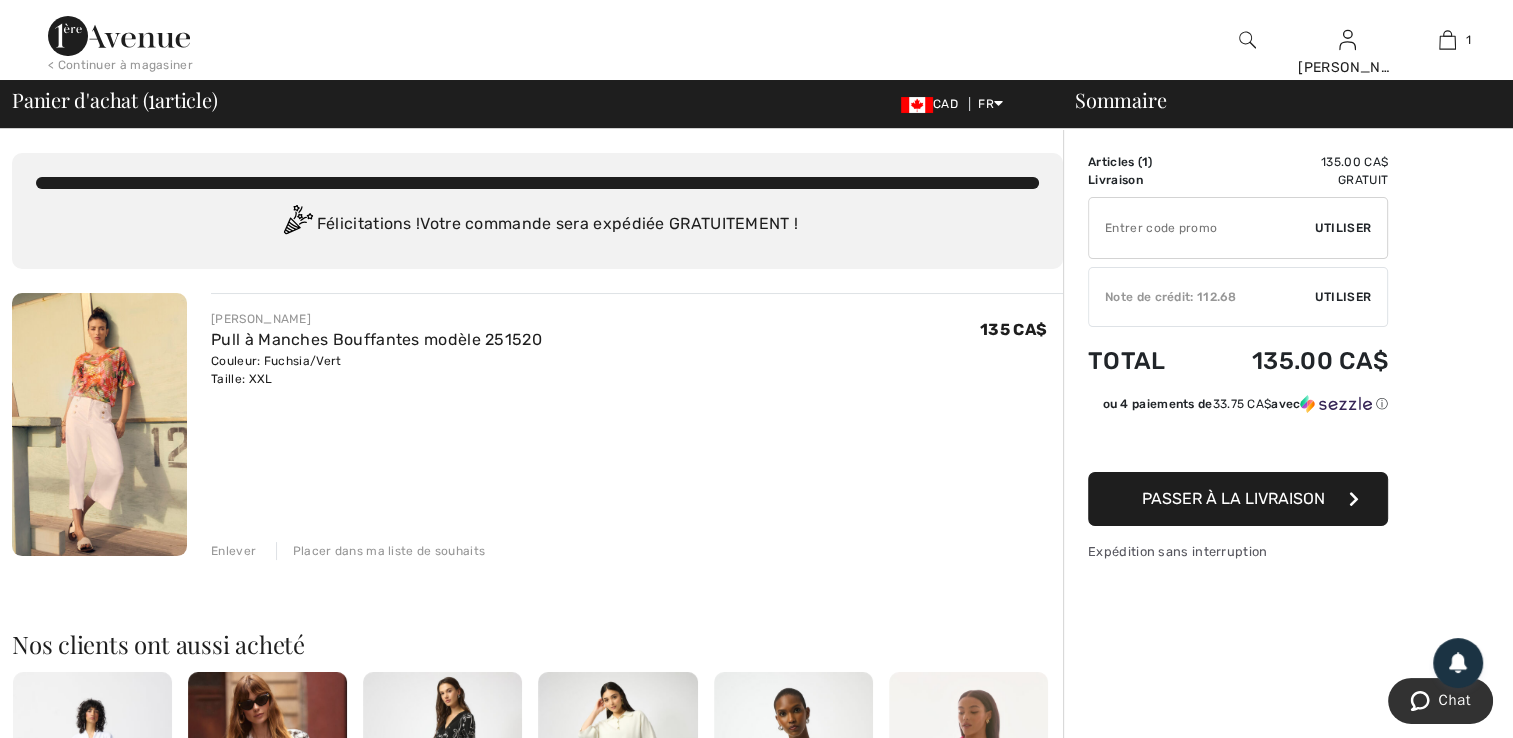 click at bounding box center [99, 424] 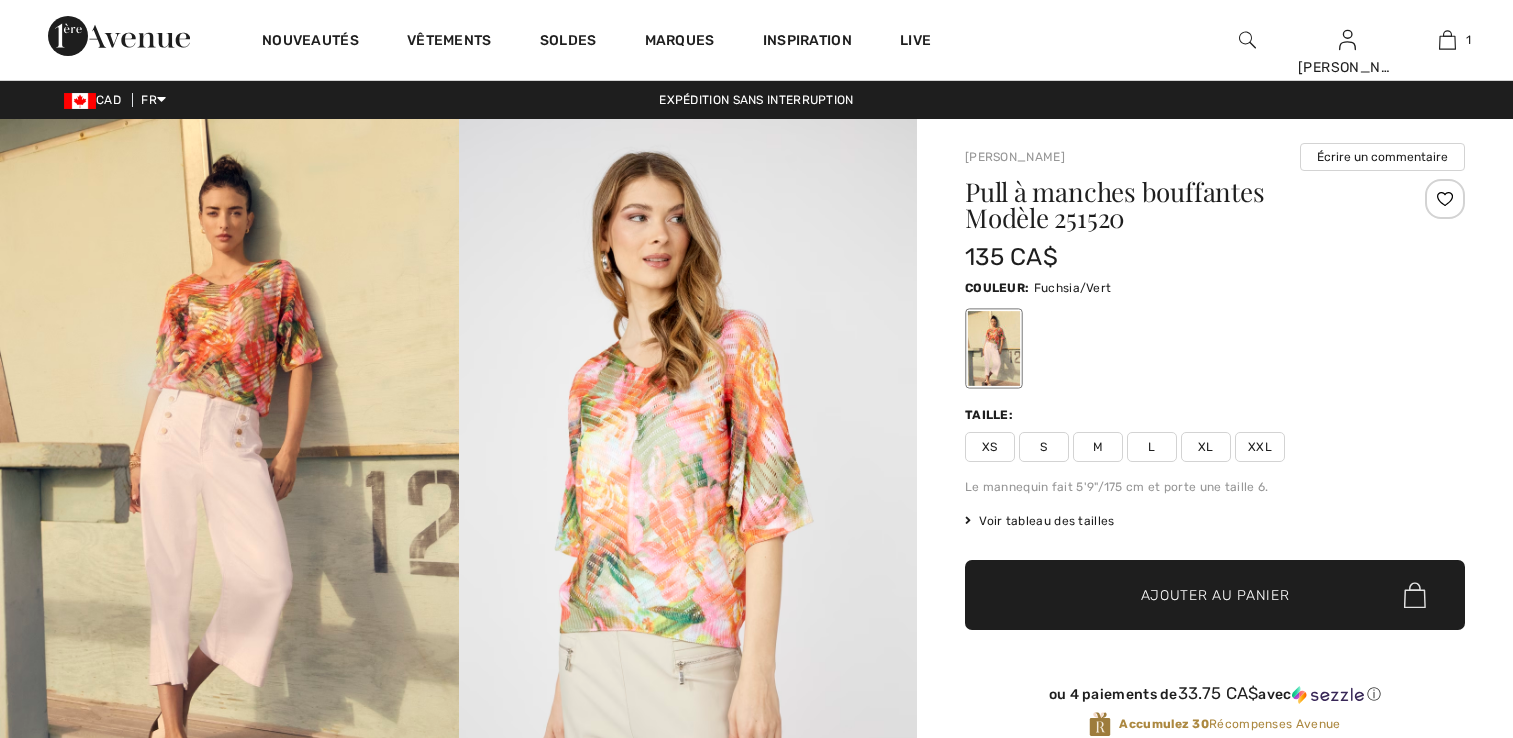 scroll, scrollTop: 0, scrollLeft: 0, axis: both 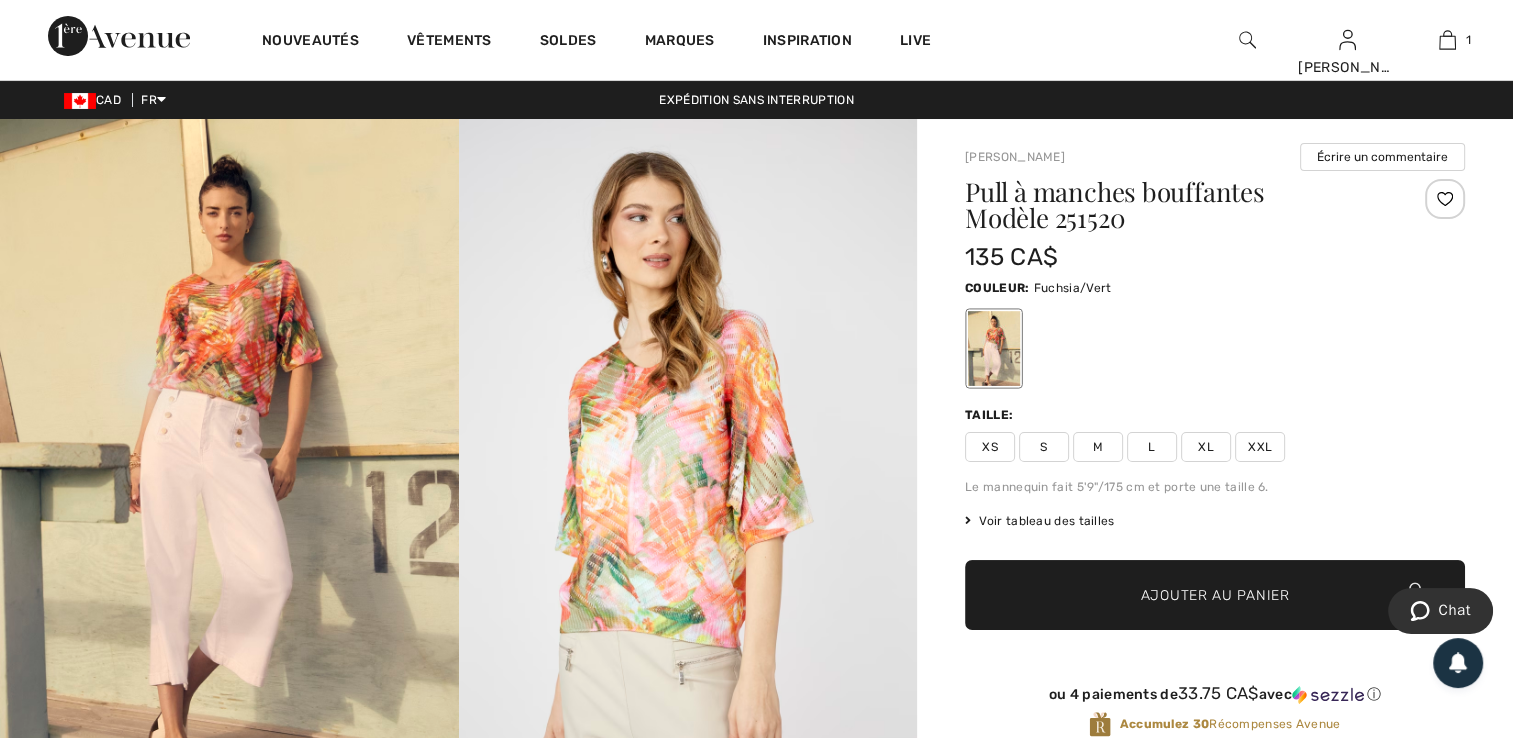 drag, startPoint x: 1519, startPoint y: 728, endPoint x: 835, endPoint y: 533, distance: 711.2531 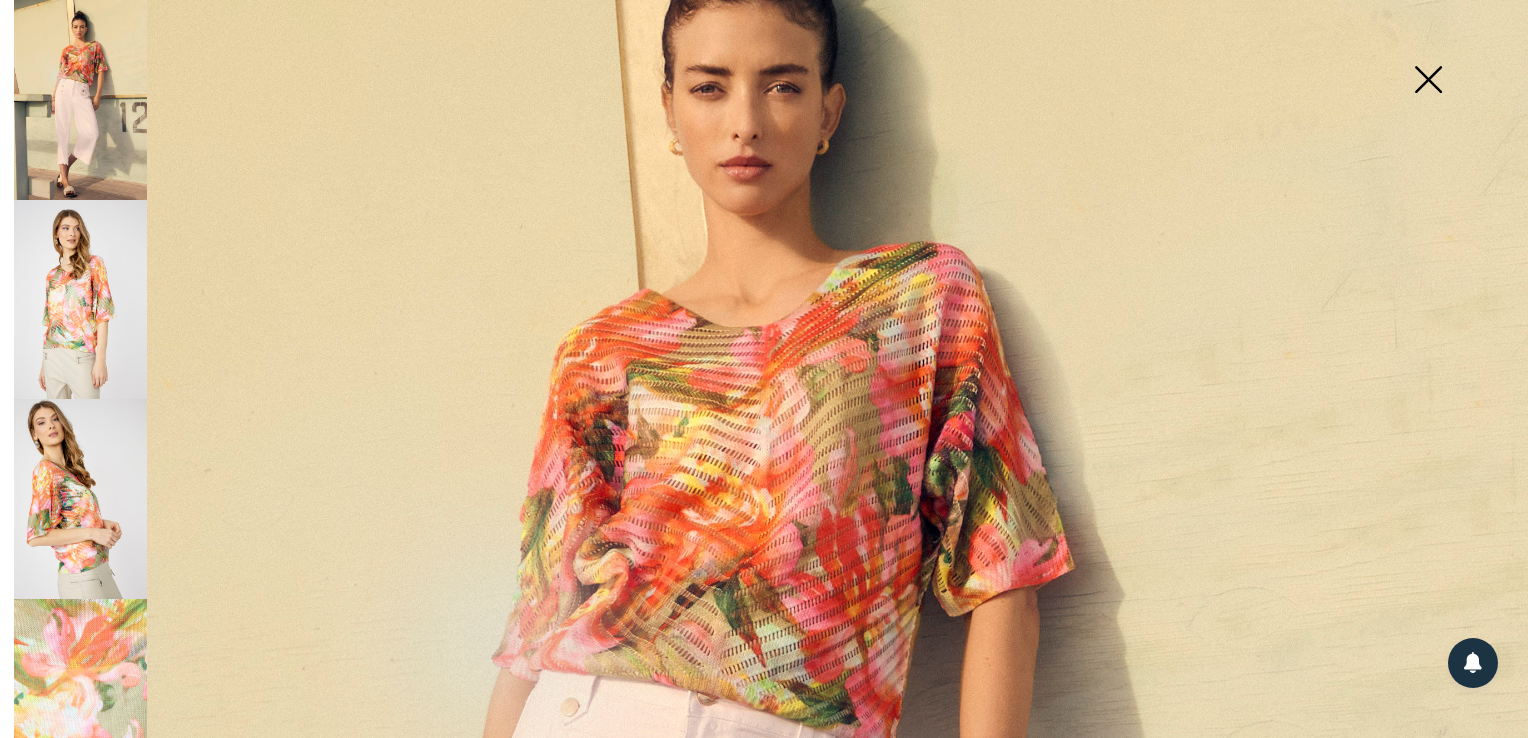scroll, scrollTop: 293, scrollLeft: 0, axis: vertical 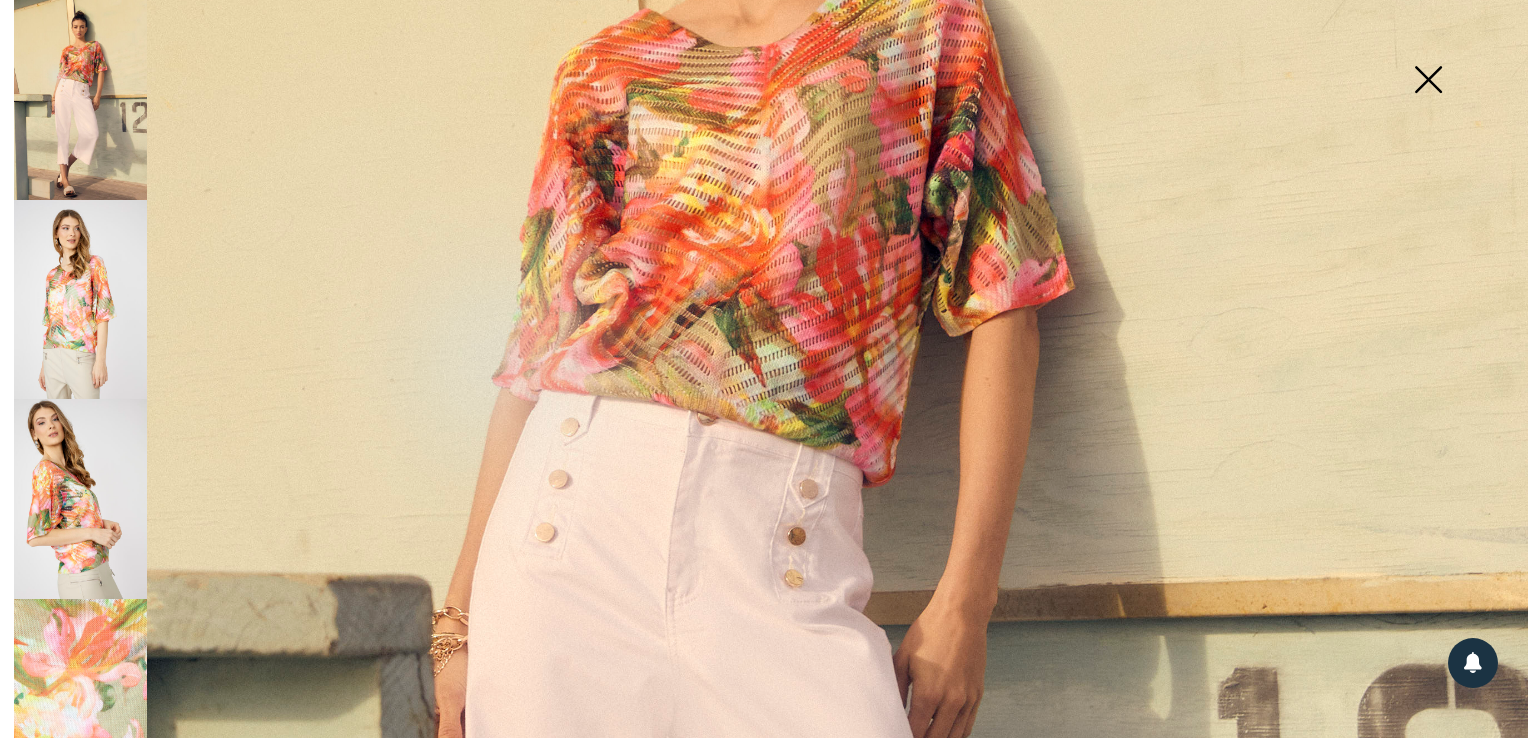 click at bounding box center [1428, 81] 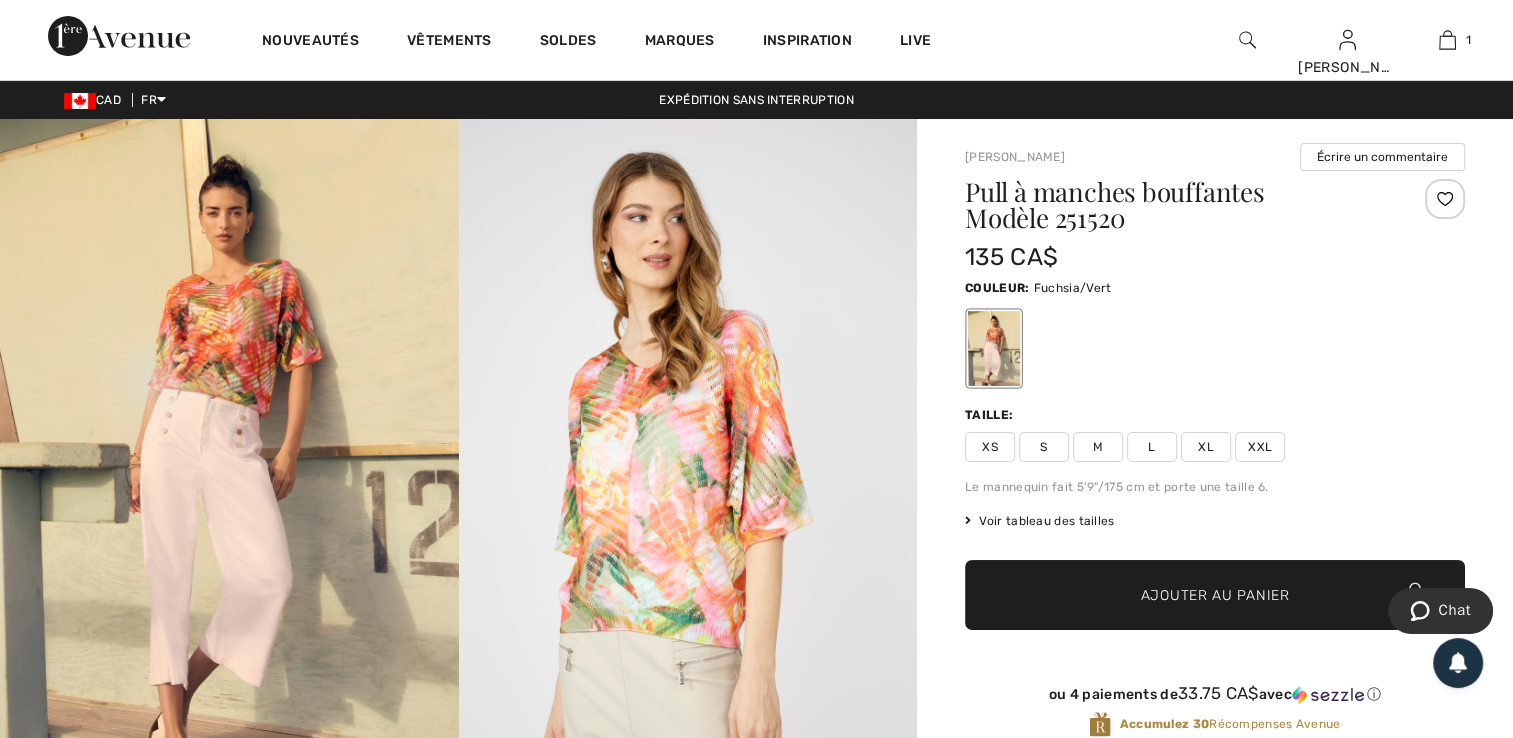 click on "Ajouter au panier" at bounding box center [1215, 595] 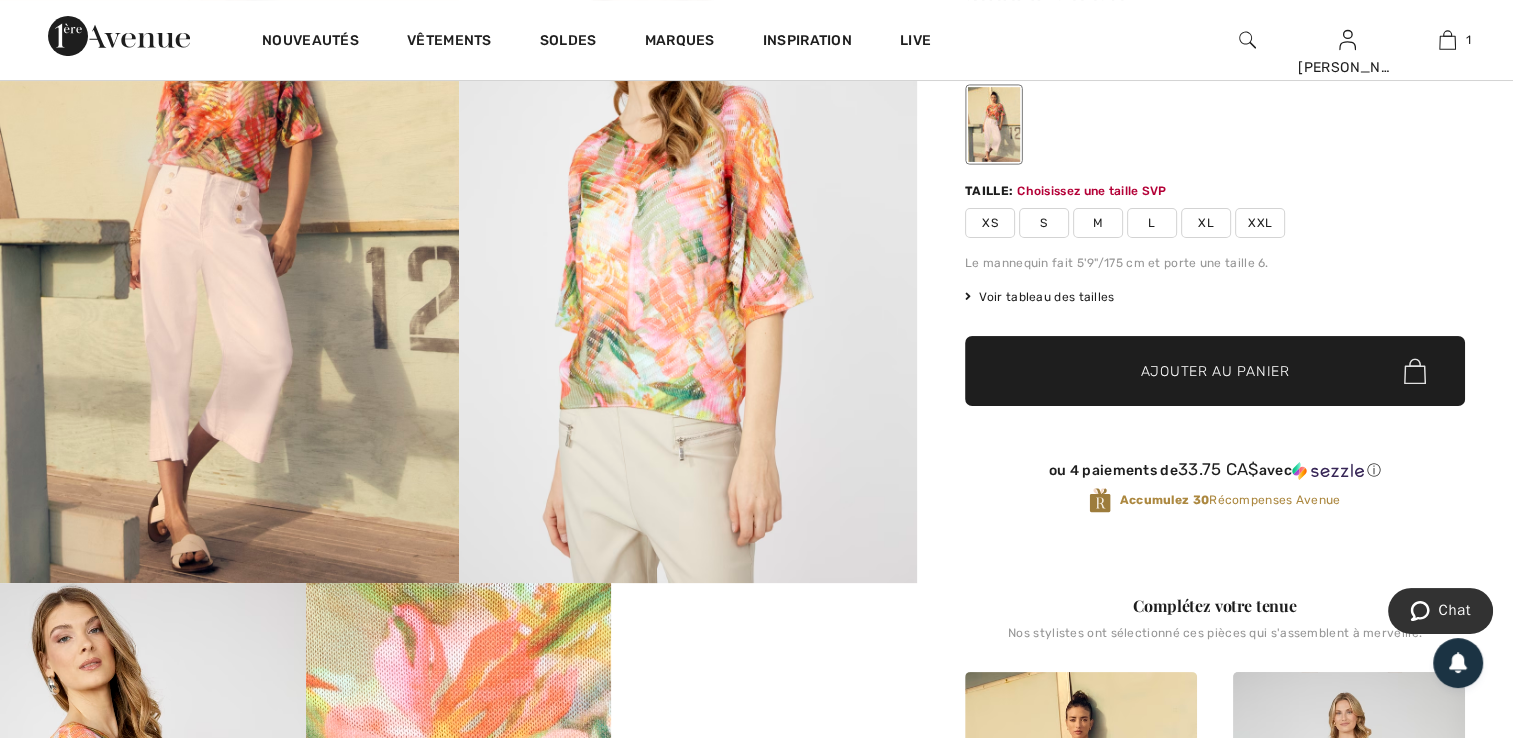 scroll, scrollTop: 245, scrollLeft: 0, axis: vertical 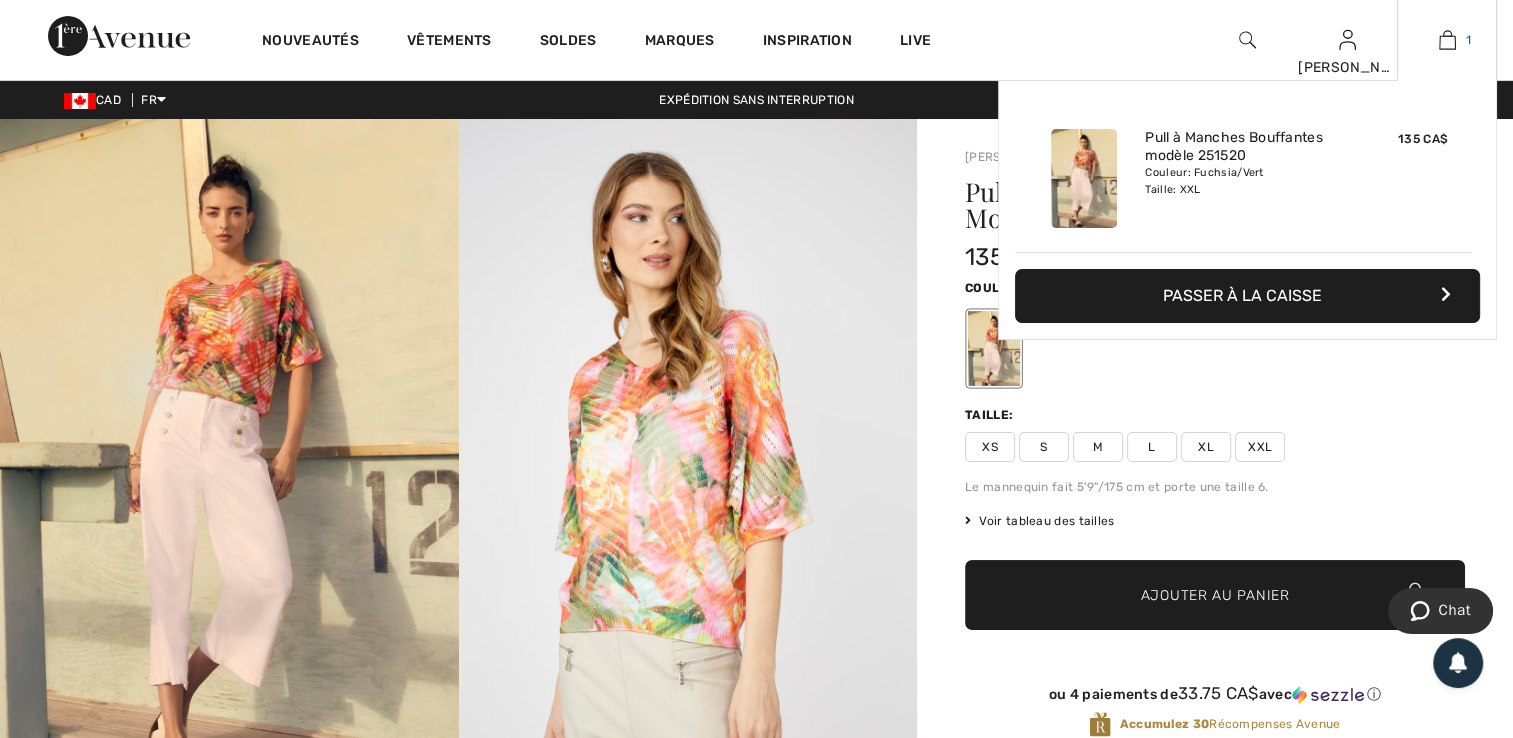 click at bounding box center (1447, 40) 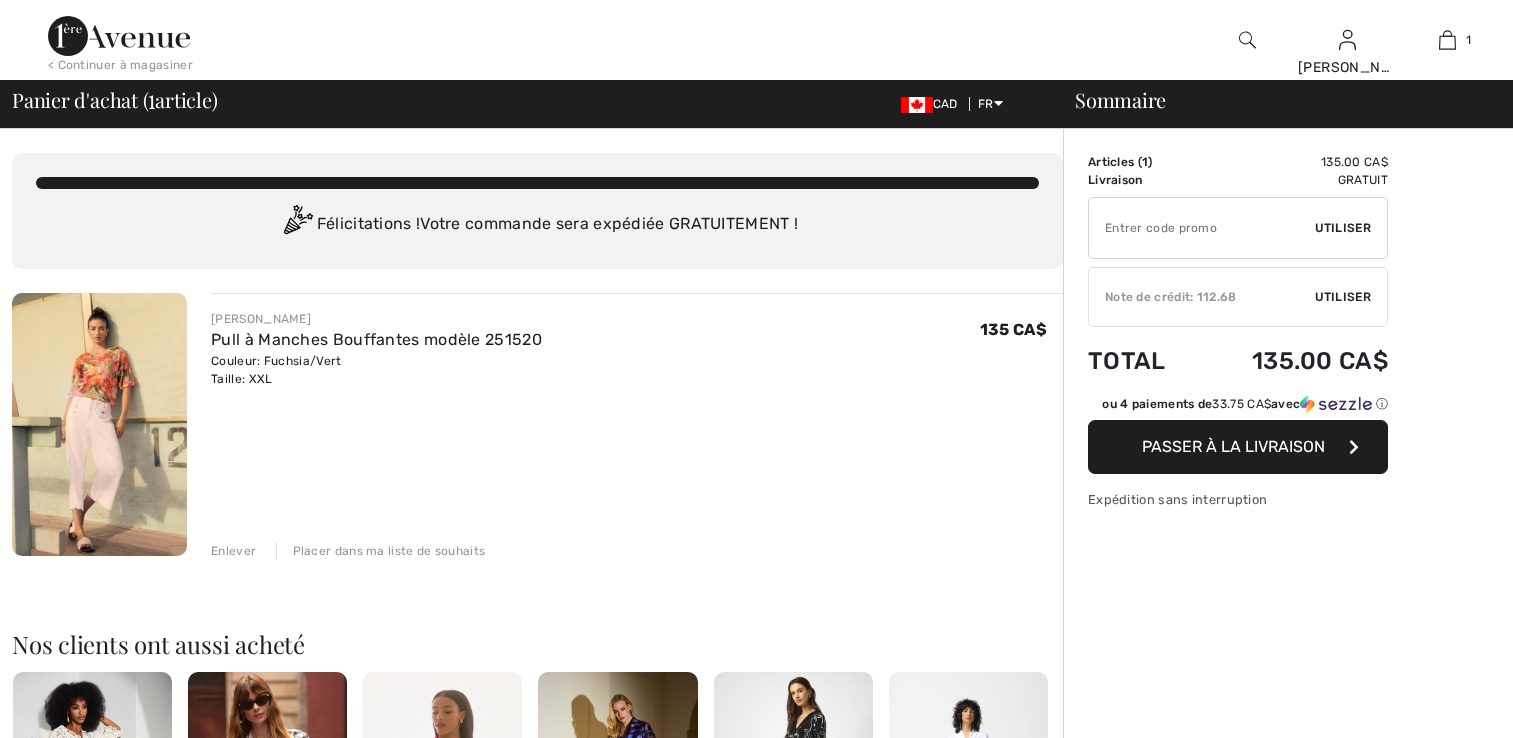 scroll, scrollTop: 0, scrollLeft: 0, axis: both 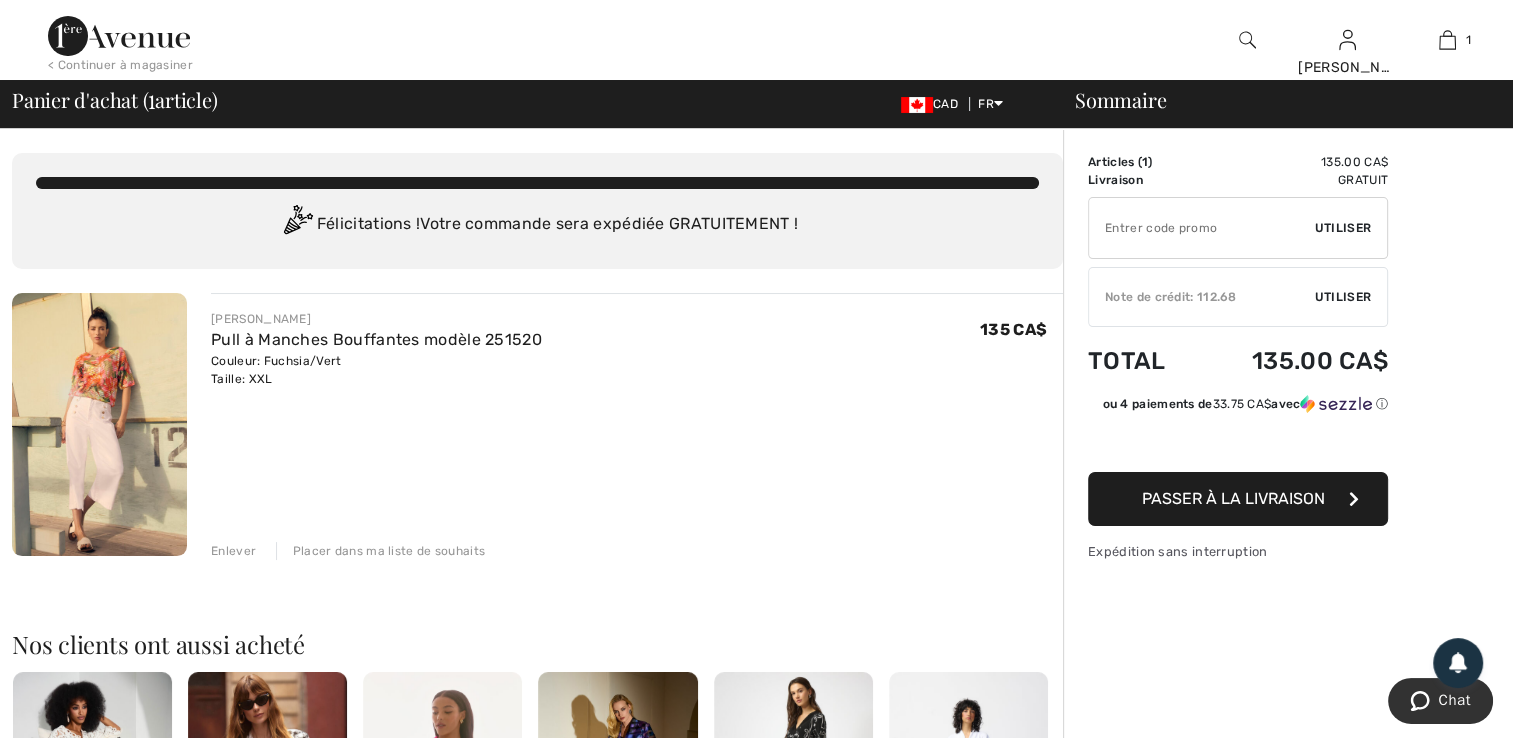 click on "Passer à la livraison" at bounding box center (1238, 499) 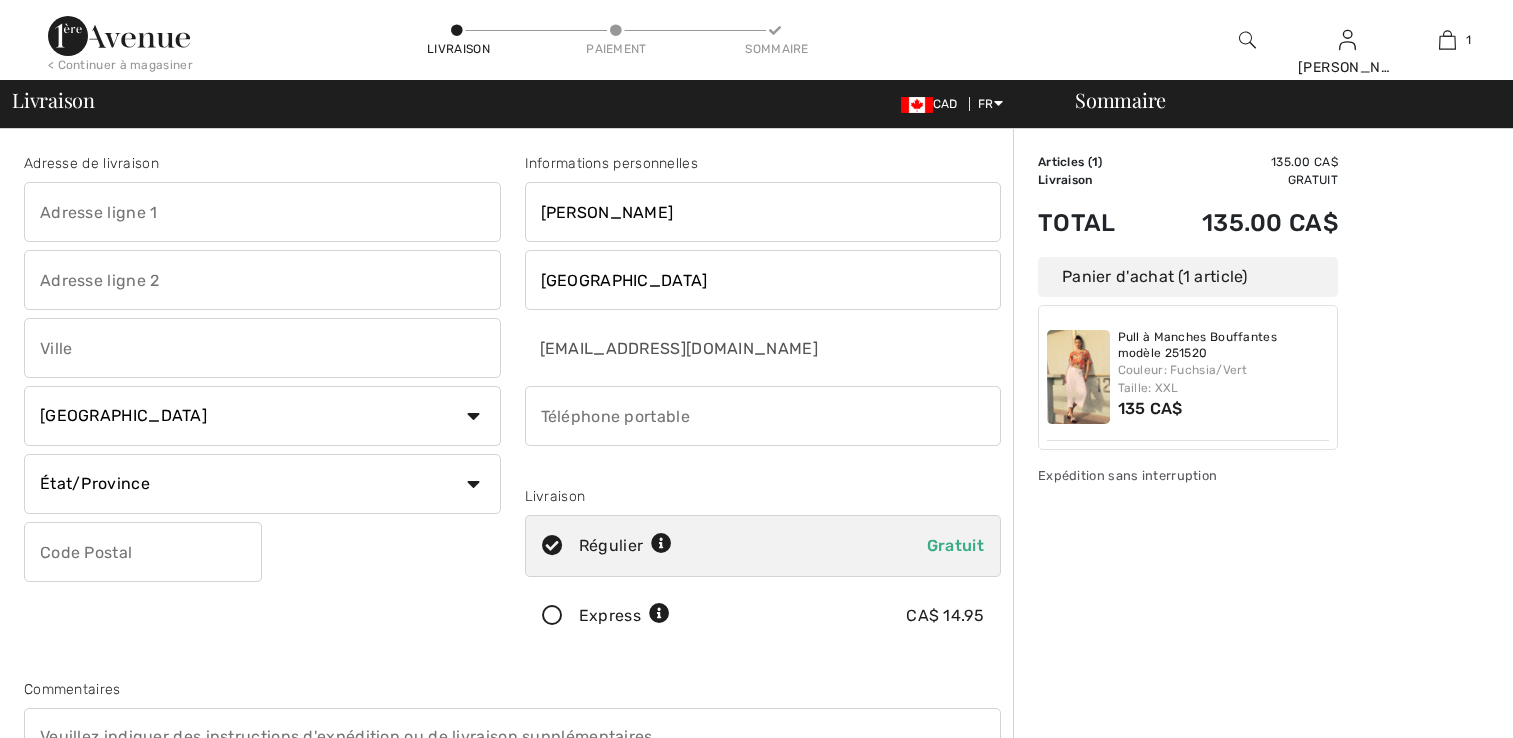 scroll, scrollTop: 0, scrollLeft: 0, axis: both 